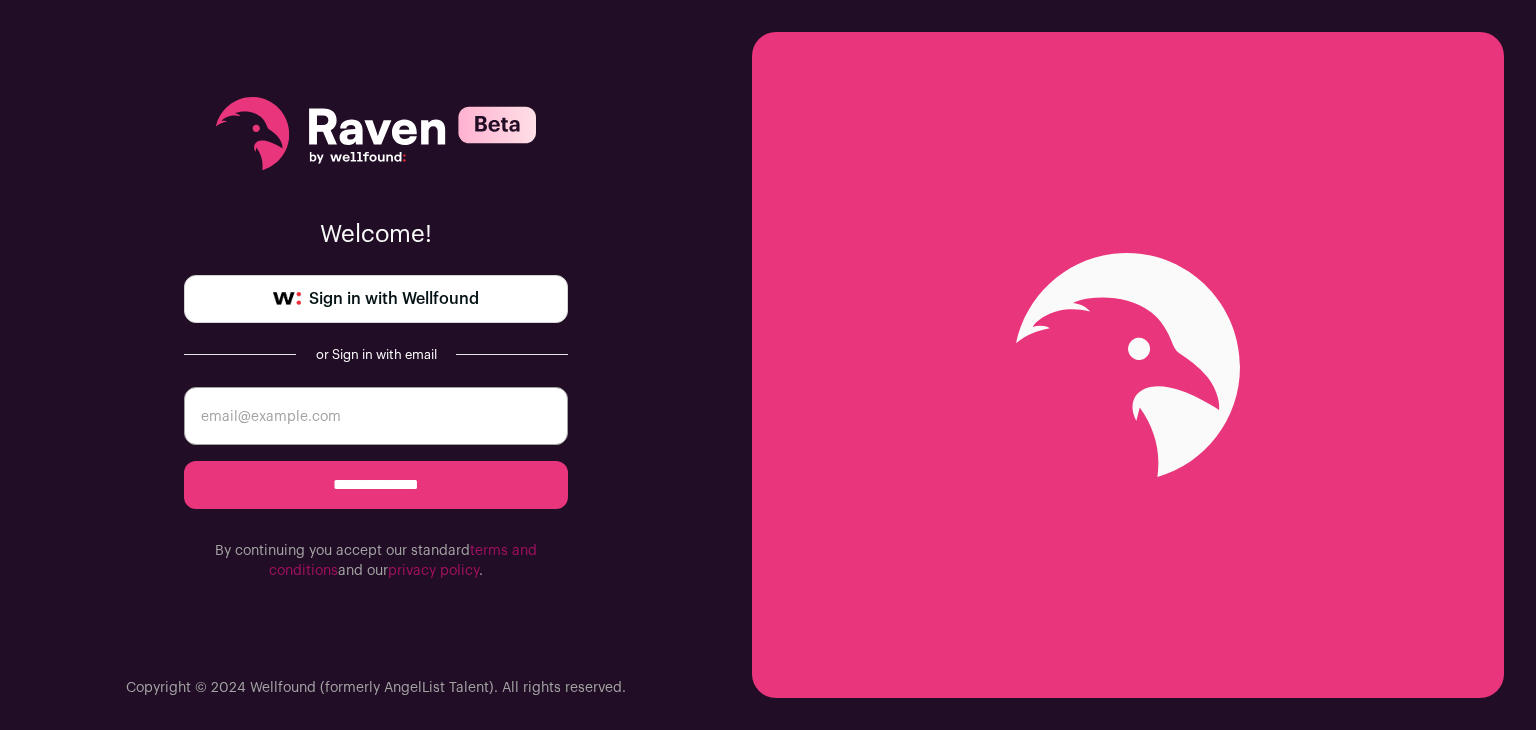 scroll, scrollTop: 0, scrollLeft: 0, axis: both 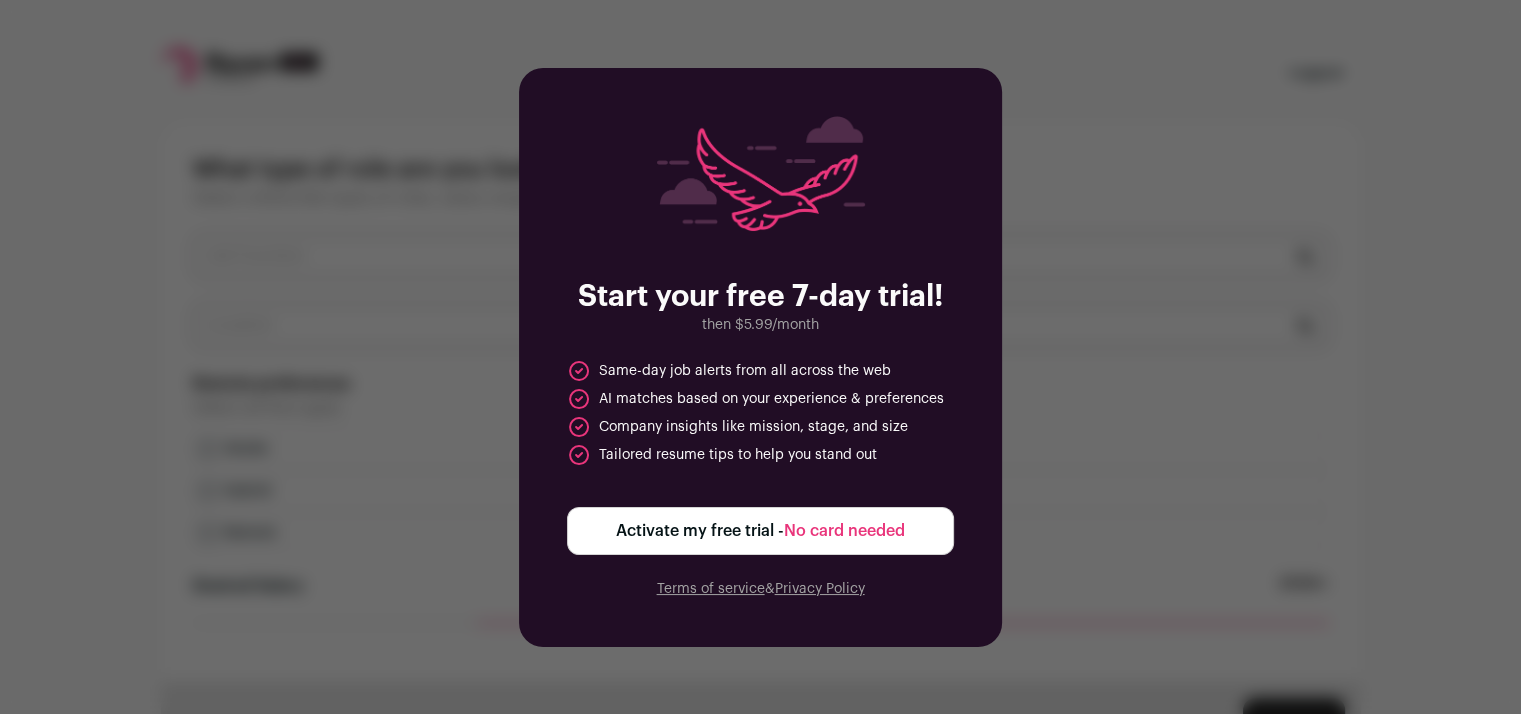 click on "No card needed" at bounding box center [844, 531] 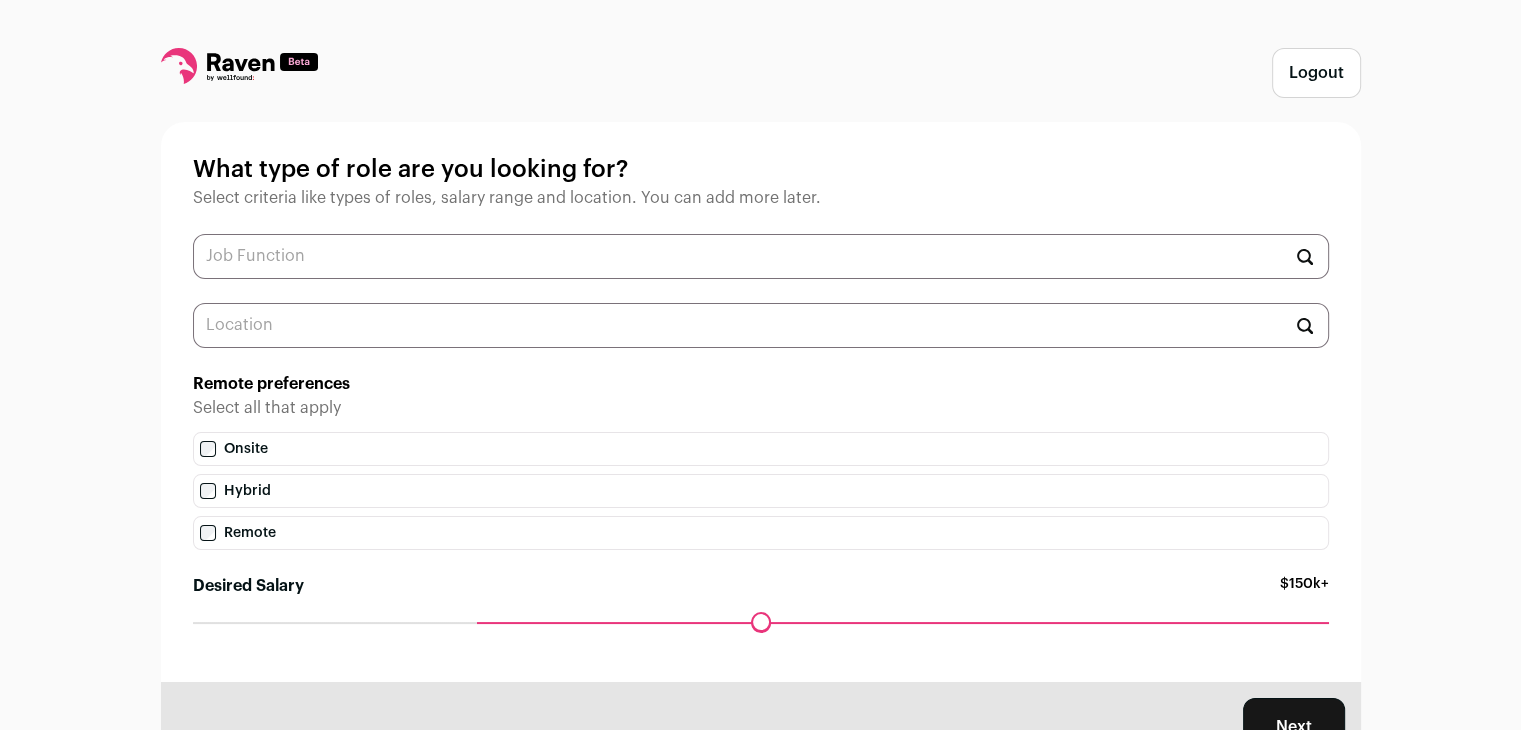 drag, startPoint x: 1512, startPoint y: 197, endPoint x: 1500, endPoint y: 296, distance: 99.724625 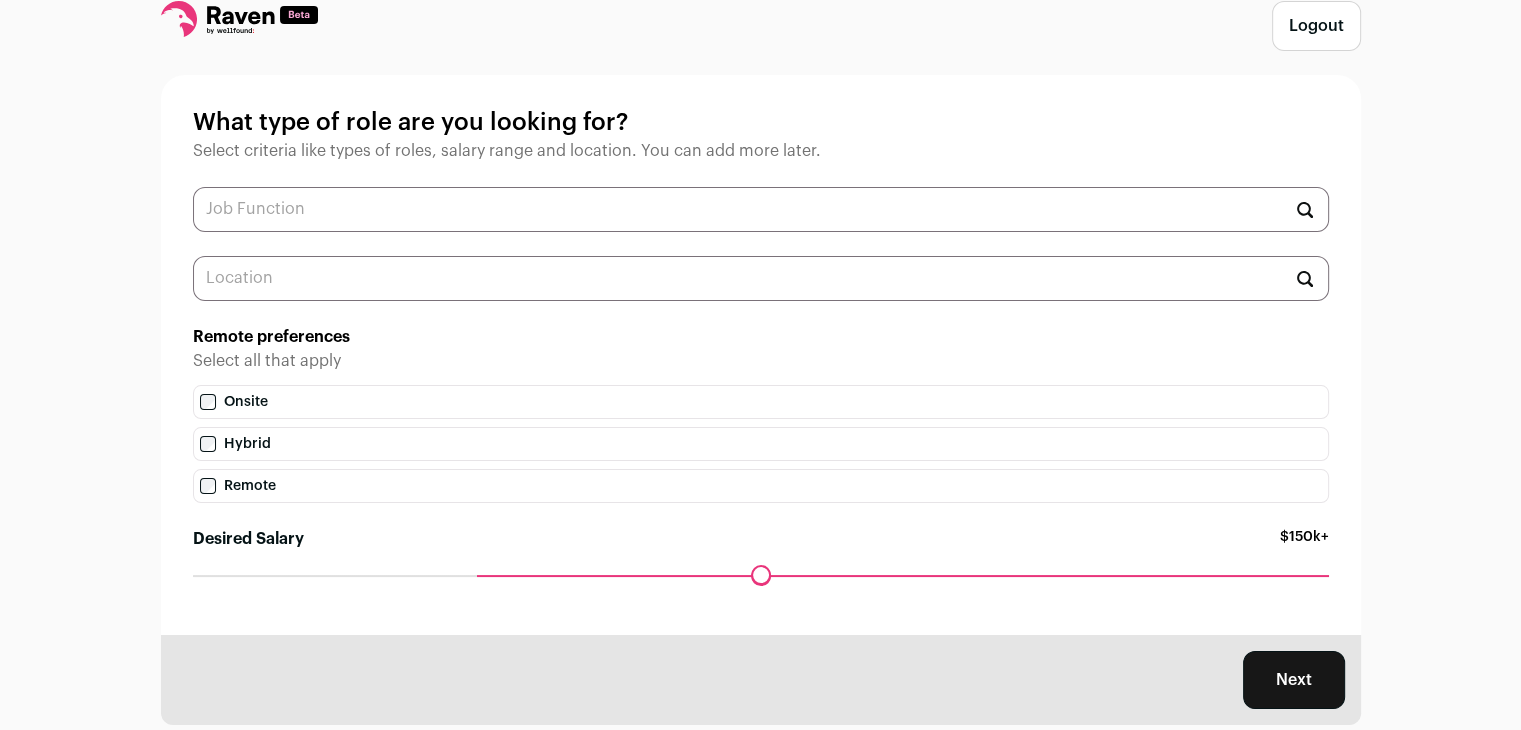 scroll, scrollTop: 91, scrollLeft: 0, axis: vertical 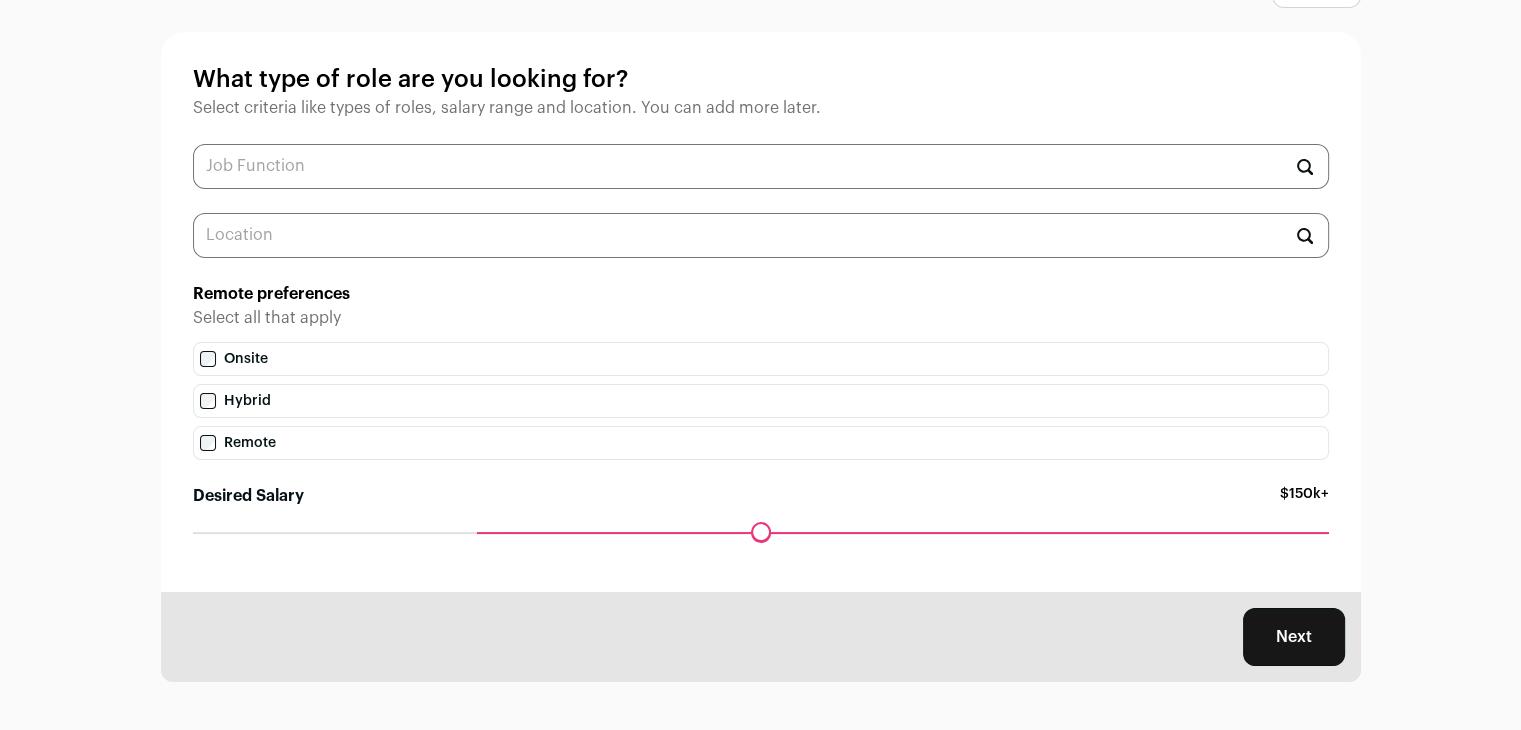 click on "Next" at bounding box center (1294, 637) 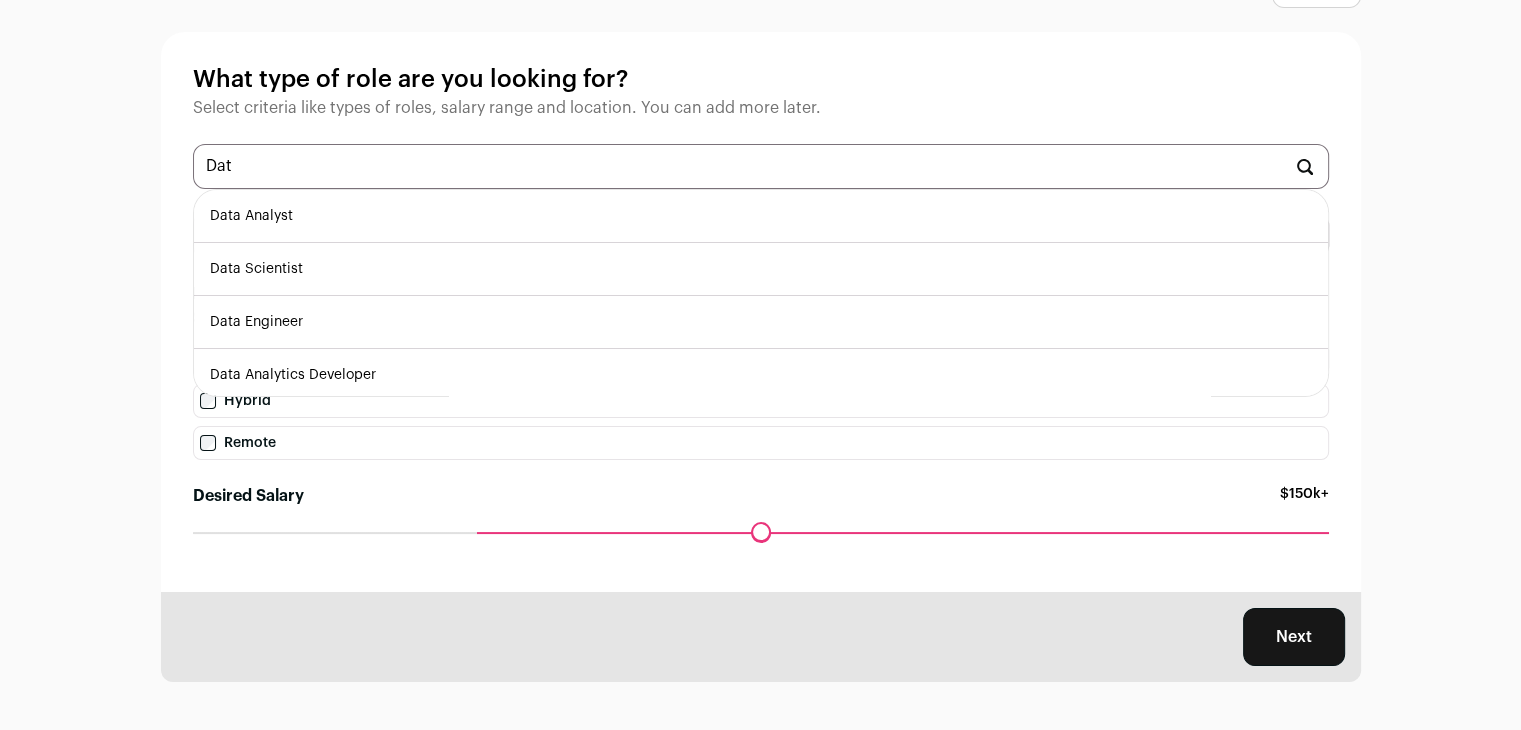 click on "Data Analyst" at bounding box center (761, 216) 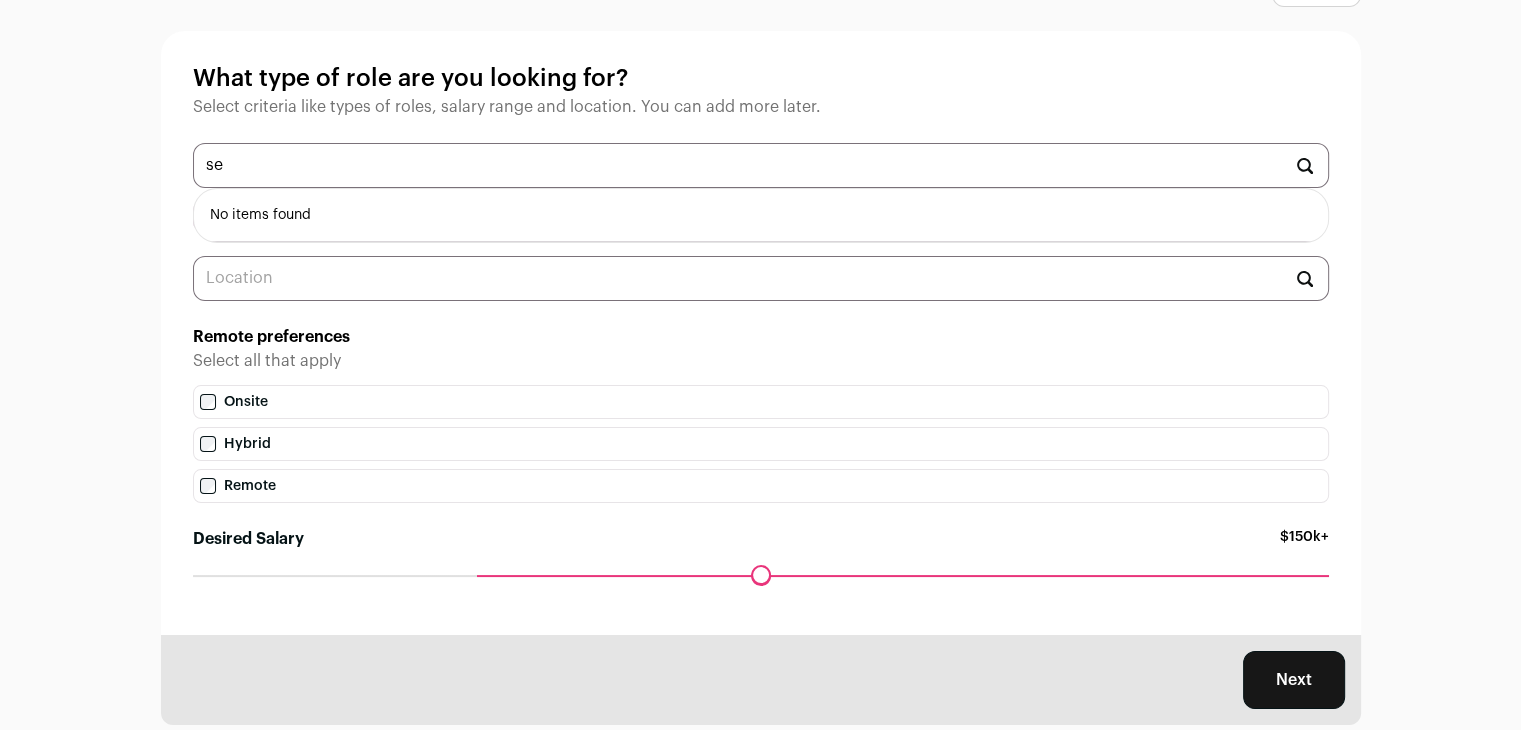 type on "s" 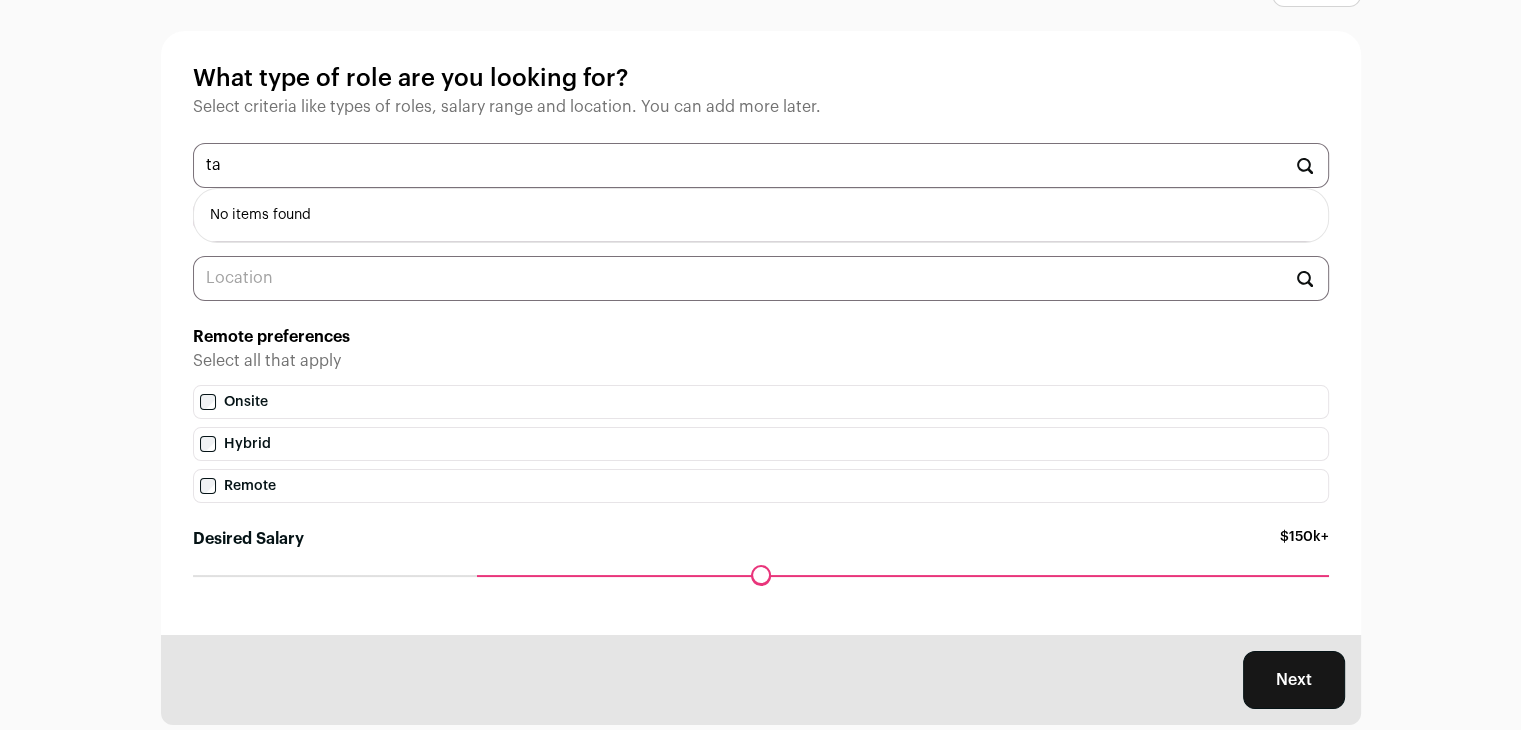 type on "t" 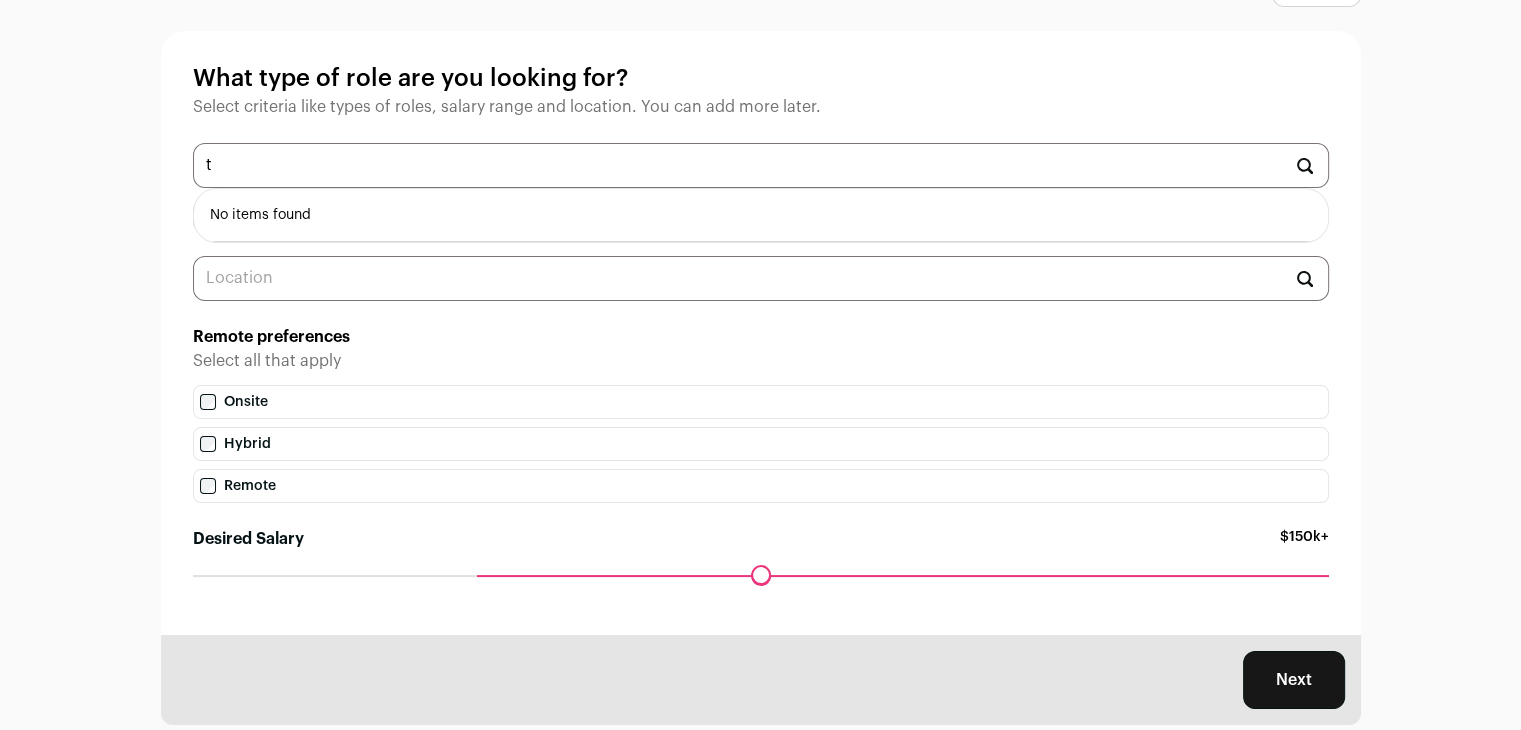 type 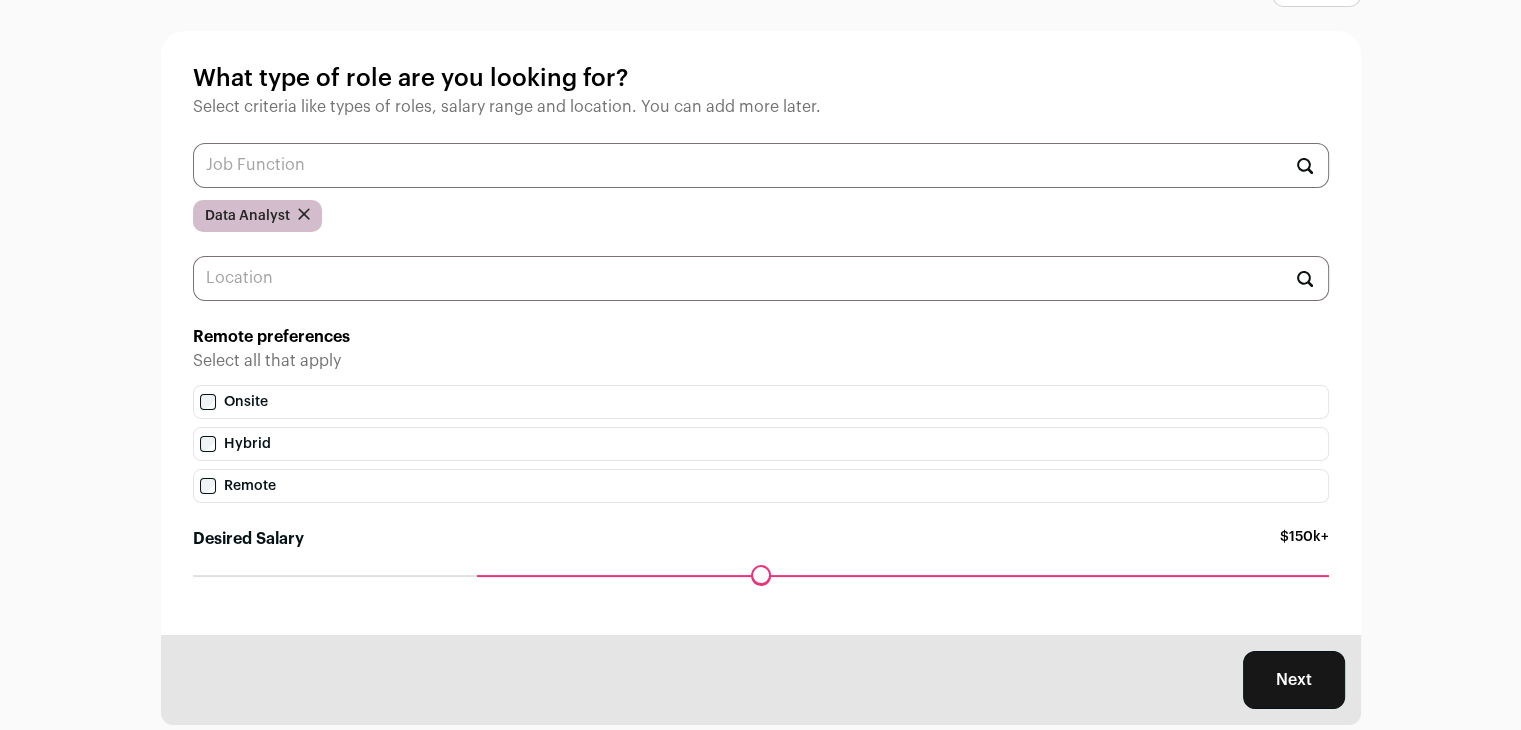 click at bounding box center [761, 278] 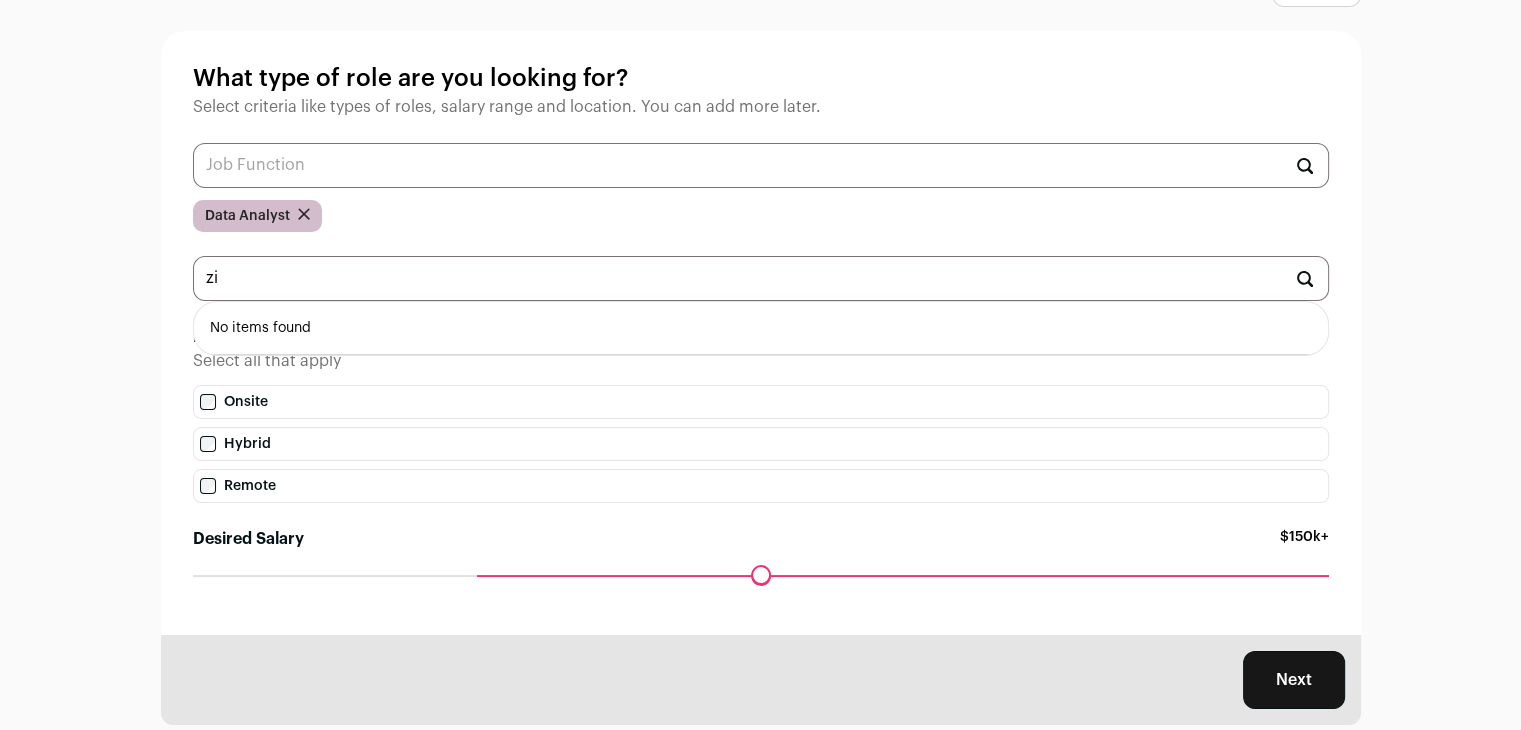 type on "z" 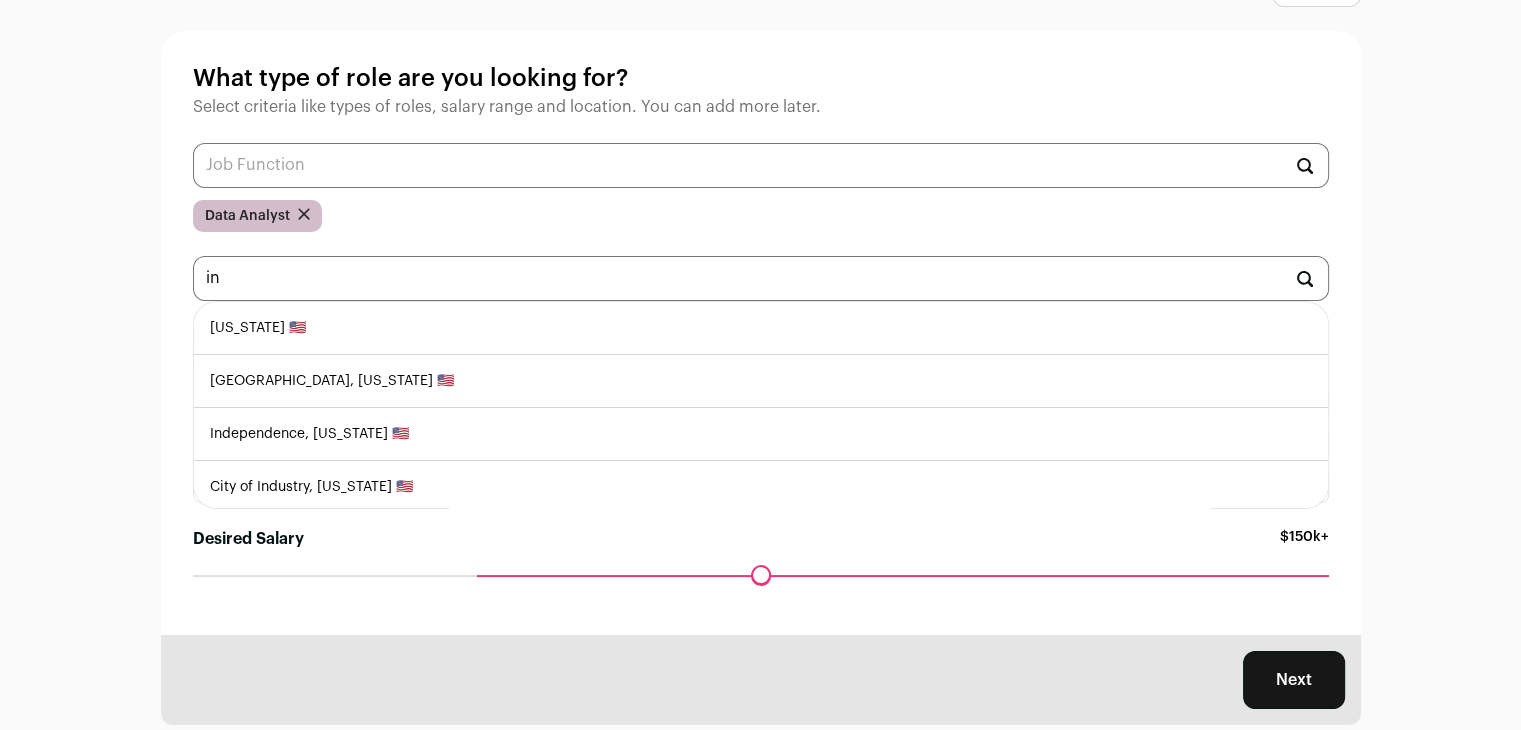 type on "i" 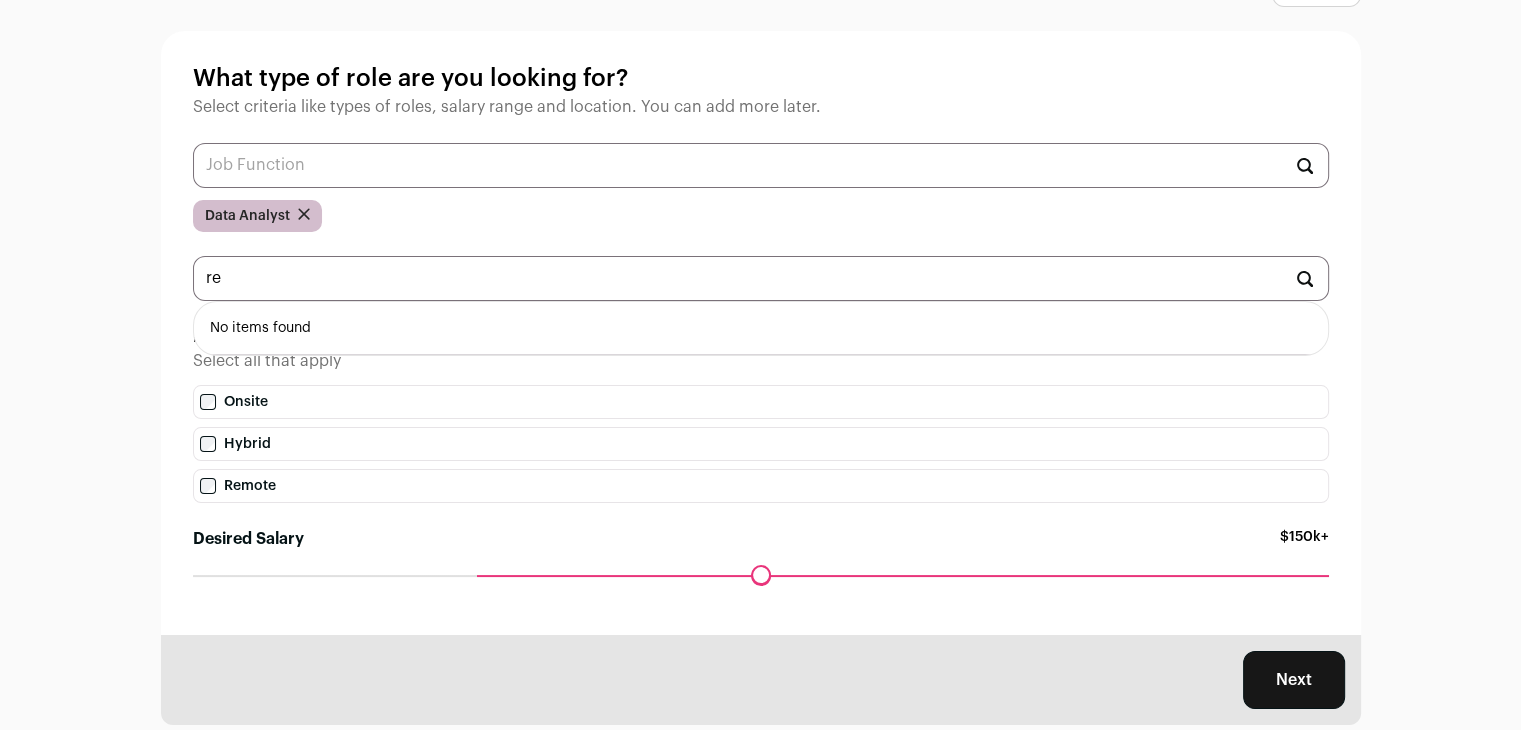 type on "r" 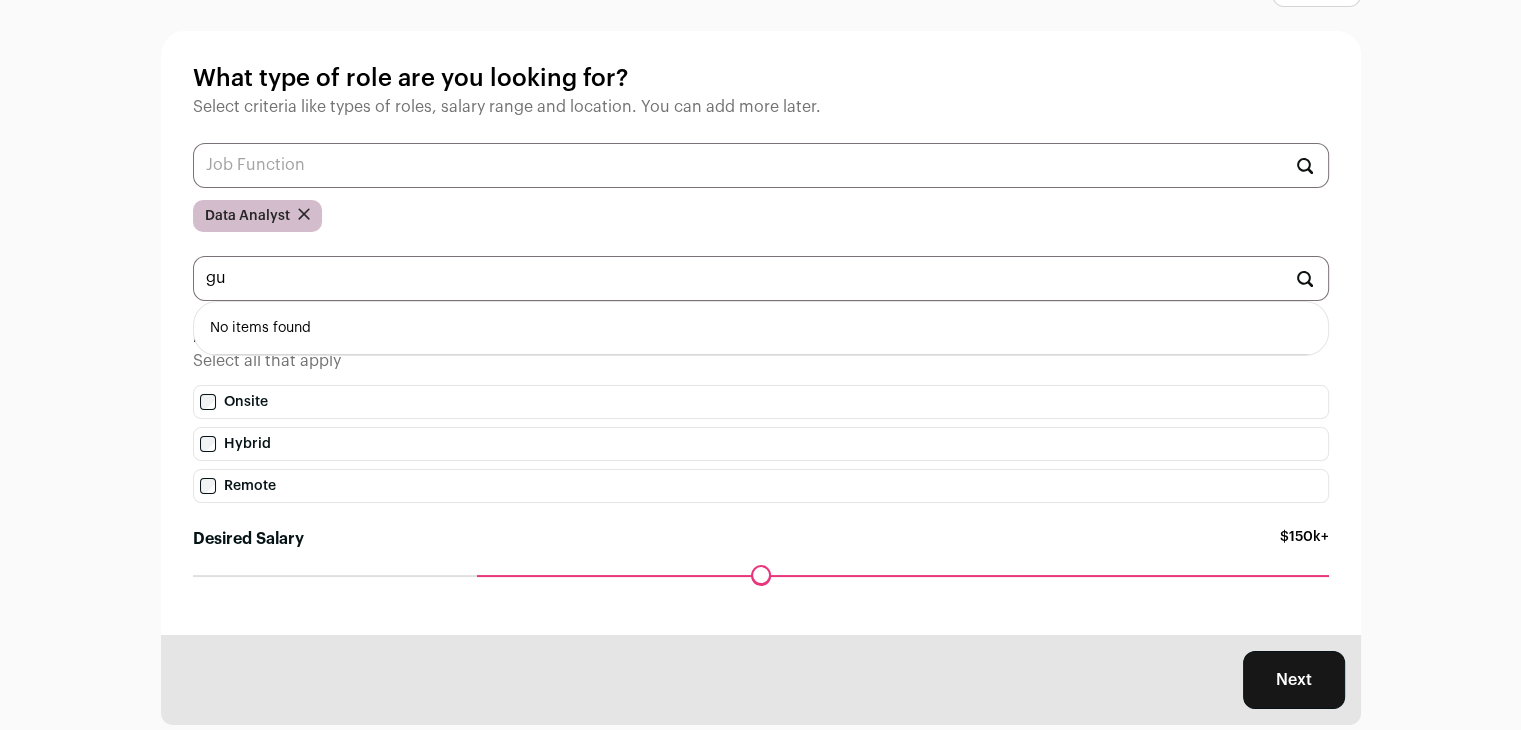 type on "g" 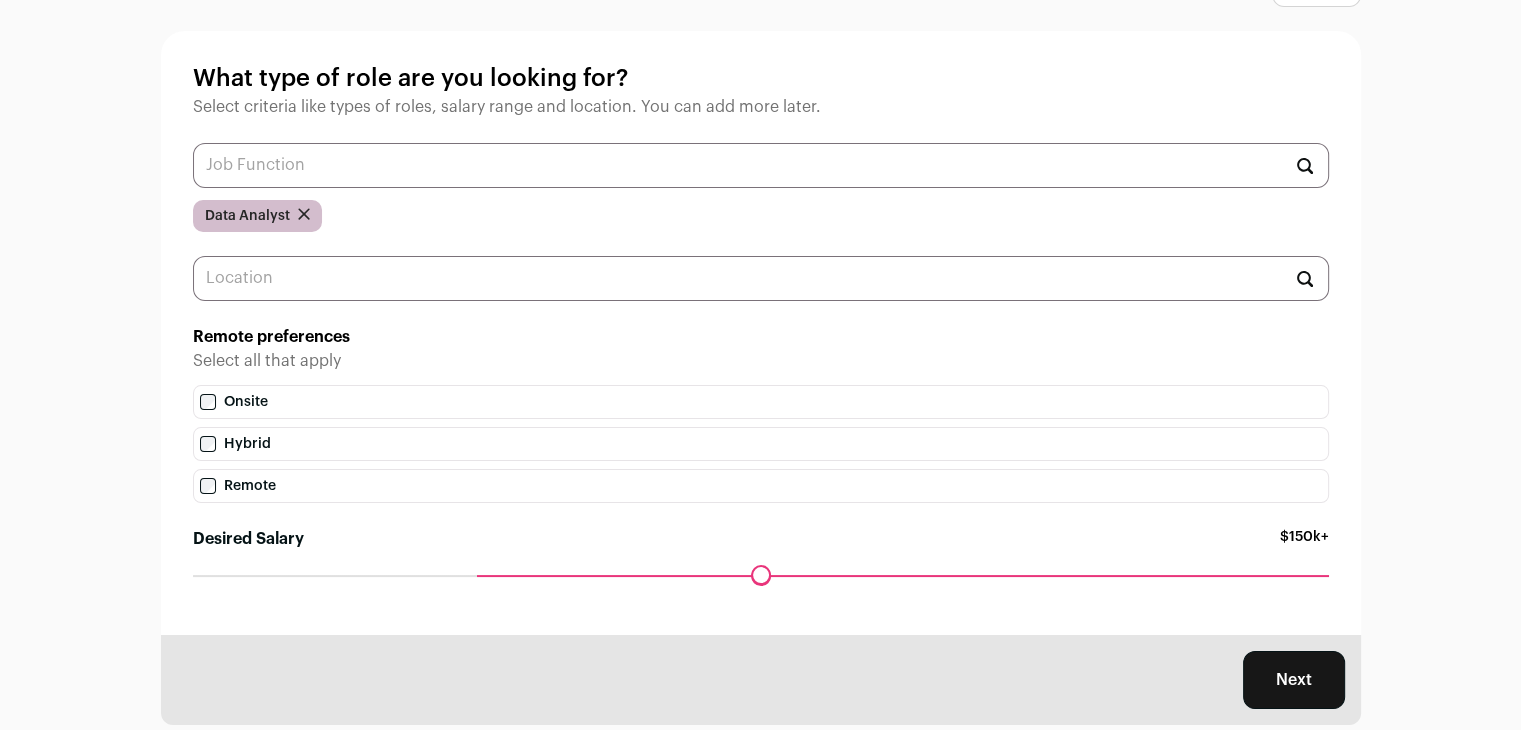 click on "Next" at bounding box center [1294, 680] 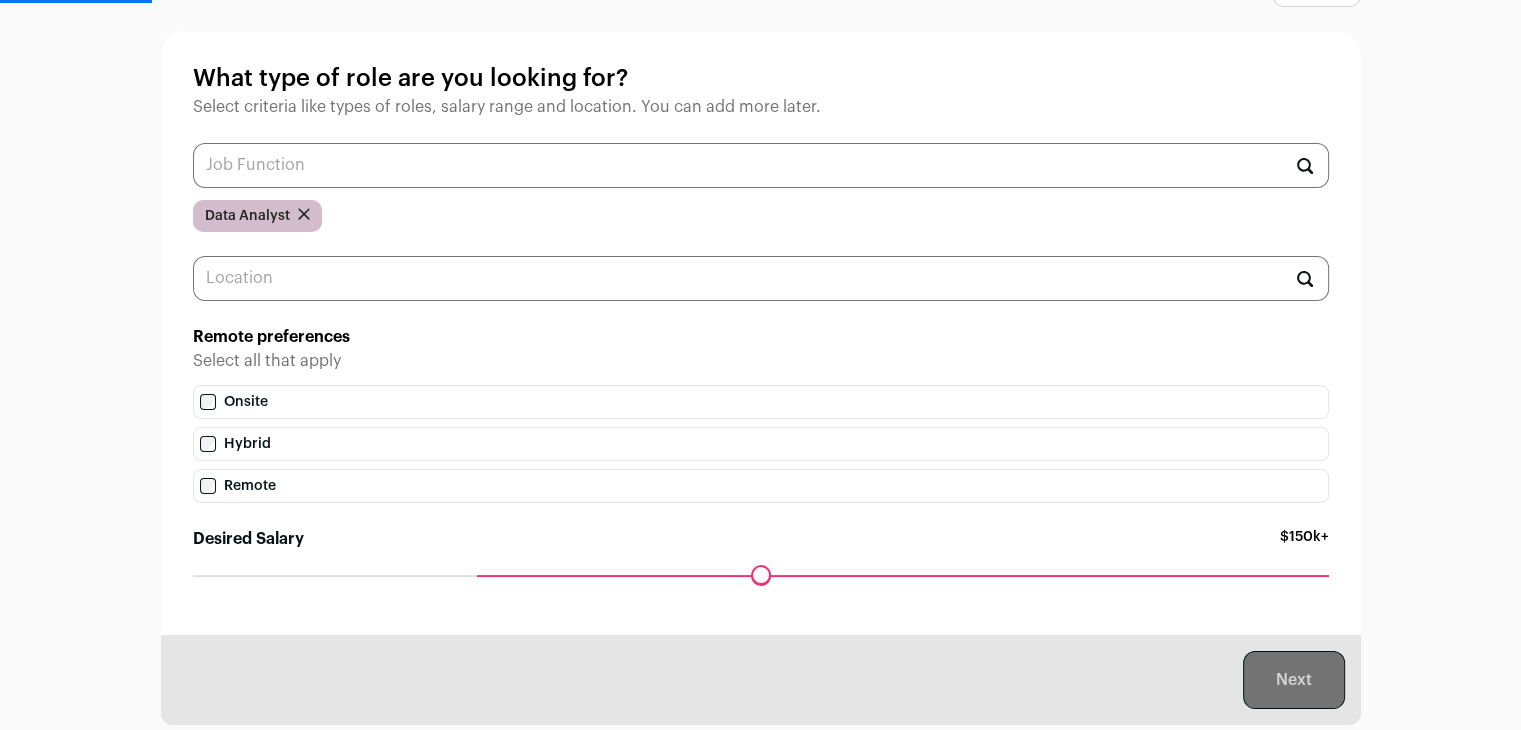 click on "Next" at bounding box center (761, 680) 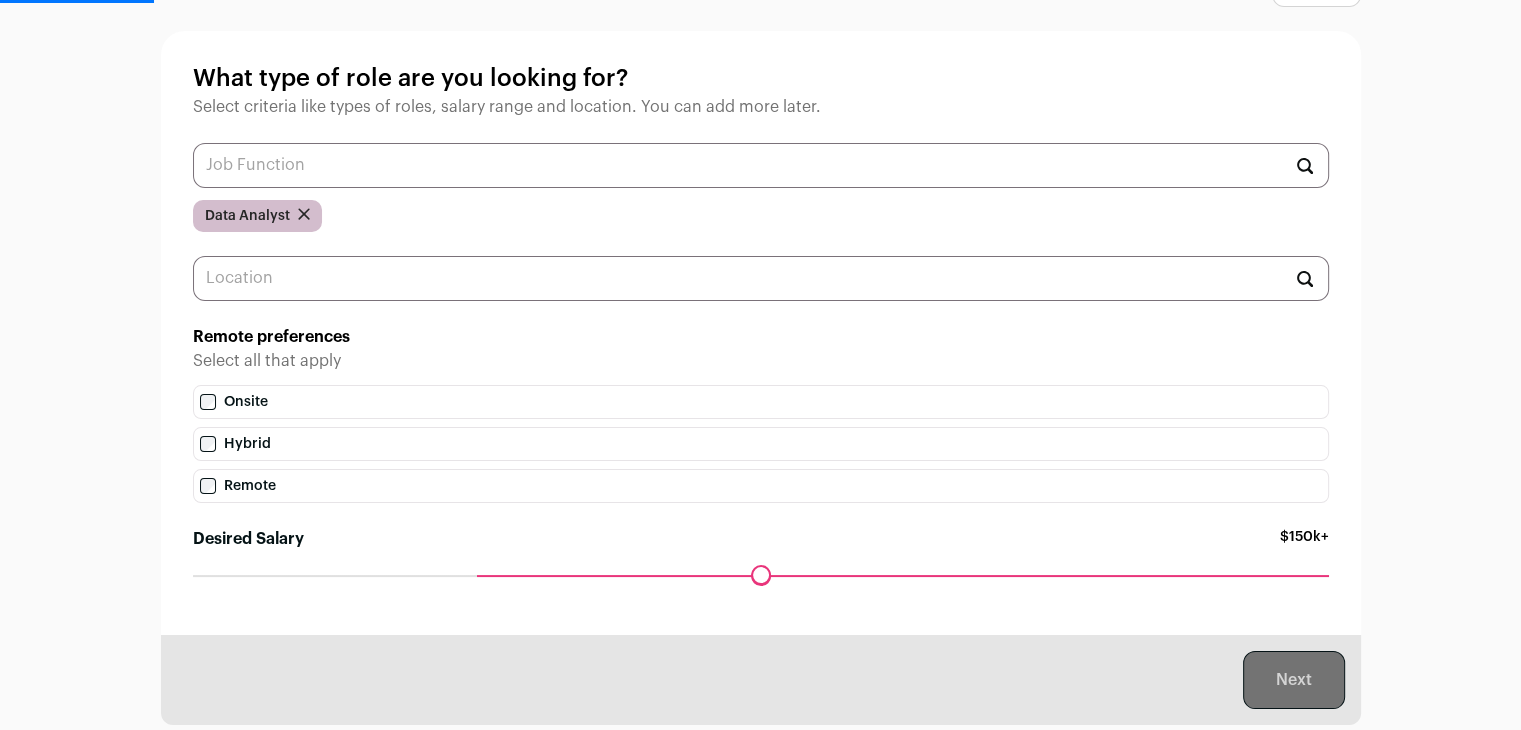 click on "Next" at bounding box center (761, 680) 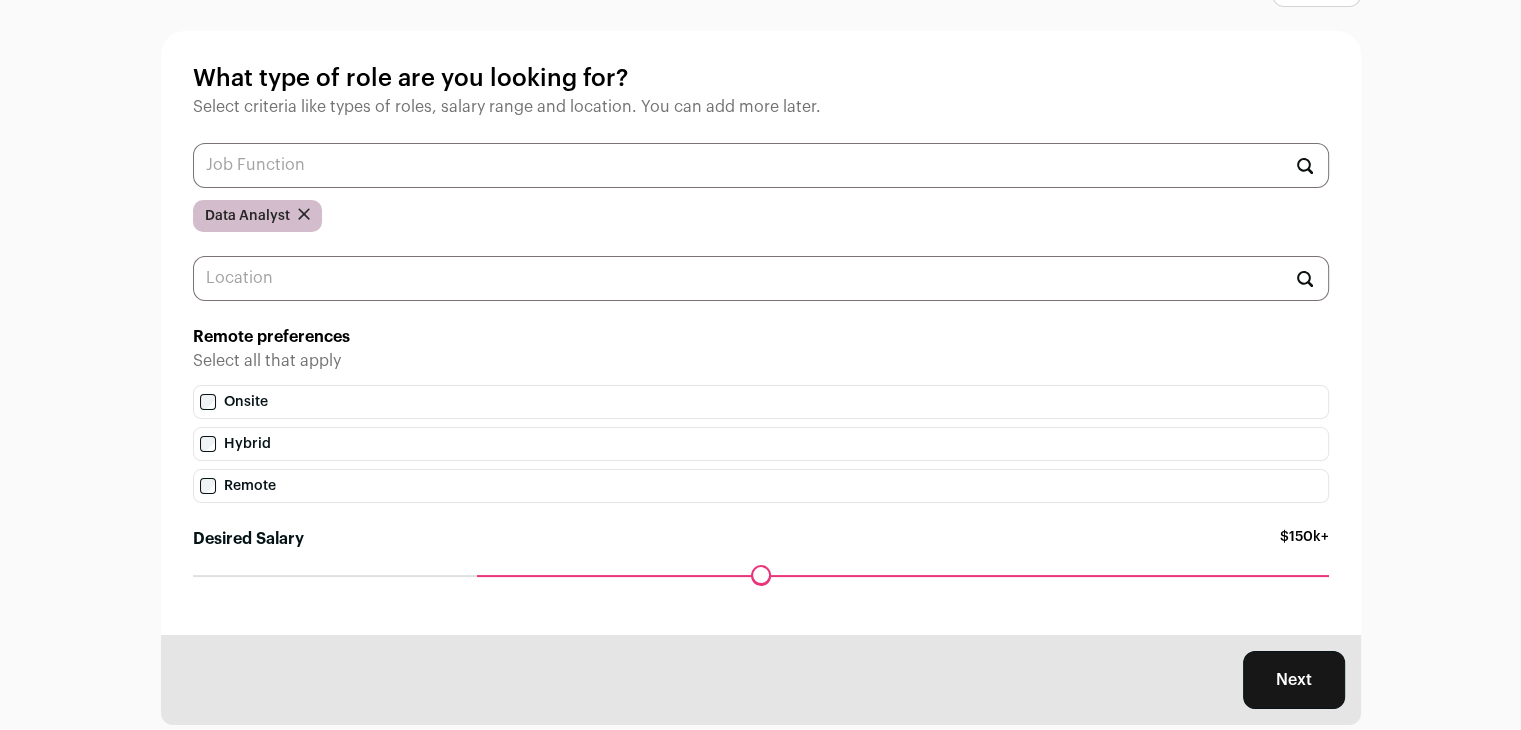 click on "Next" at bounding box center [1294, 680] 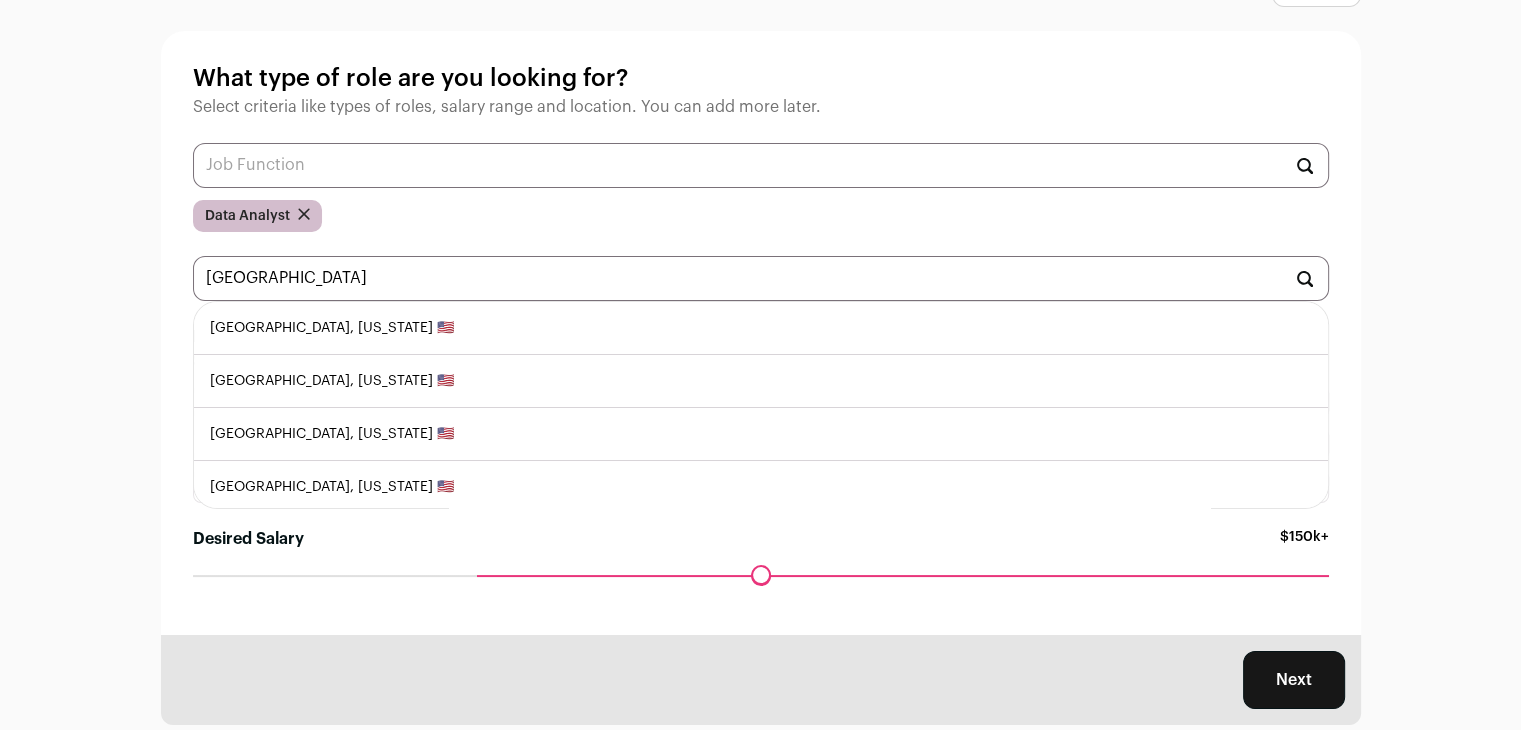 click on "[GEOGRAPHIC_DATA], [US_STATE] 🇺🇸" at bounding box center (761, 381) 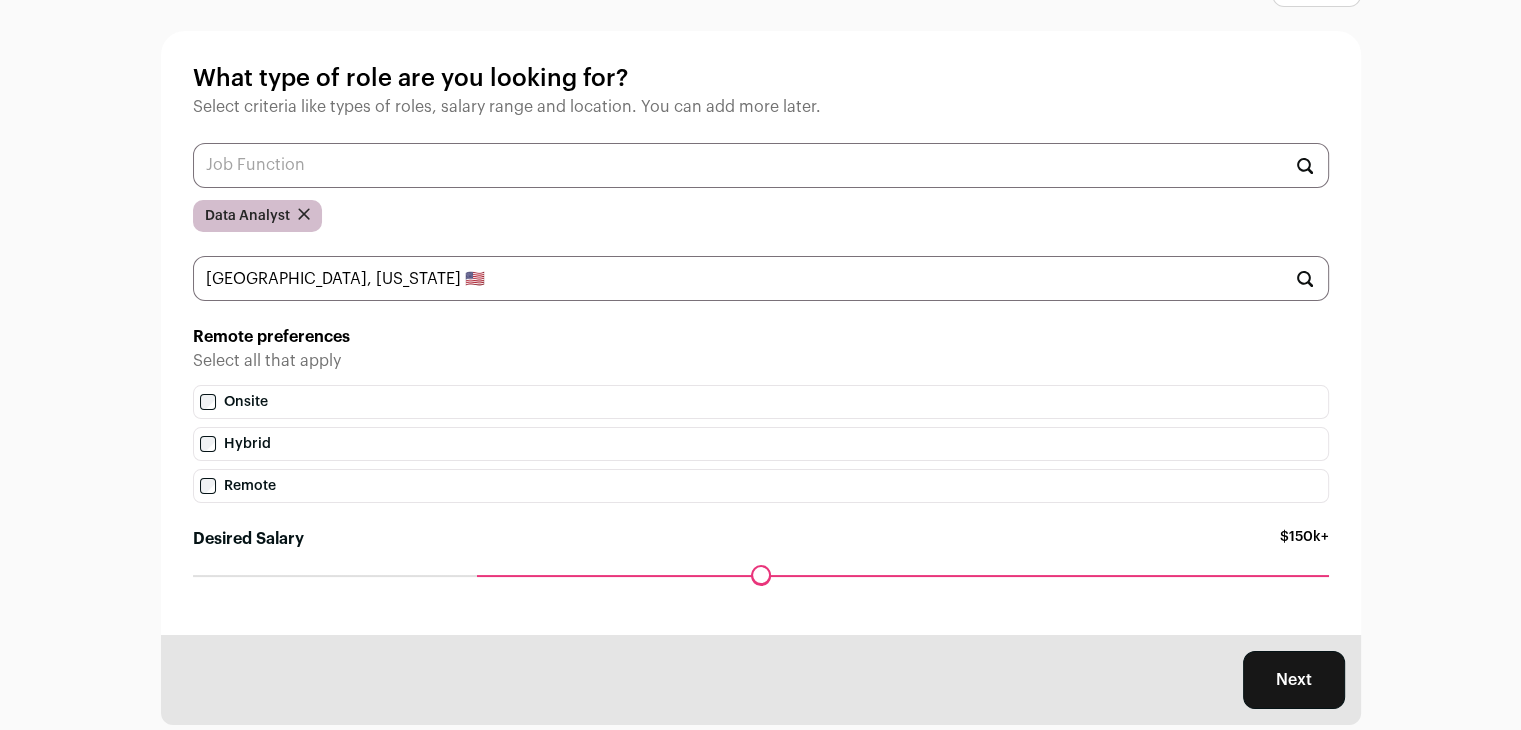 click on "Select all that apply" at bounding box center [761, 361] 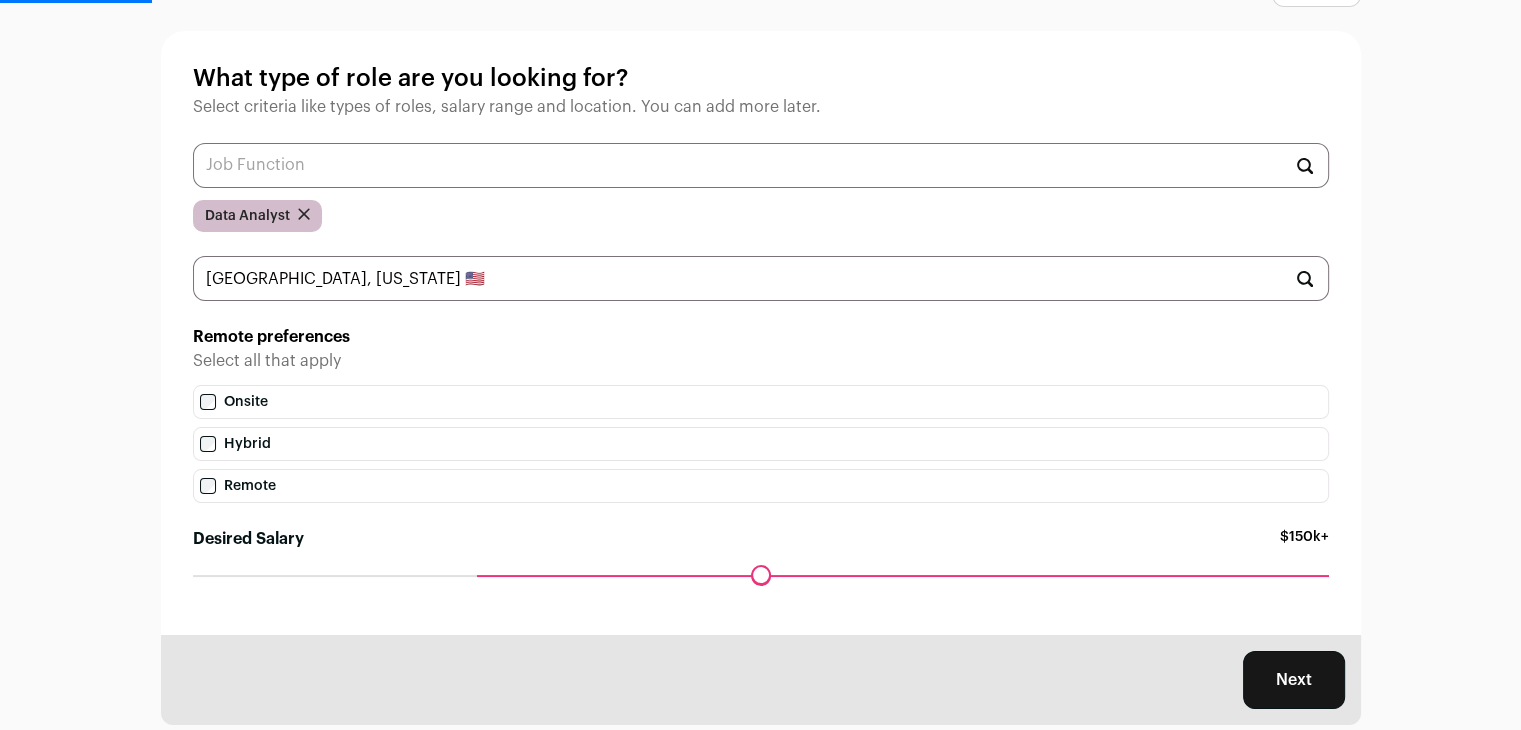 type 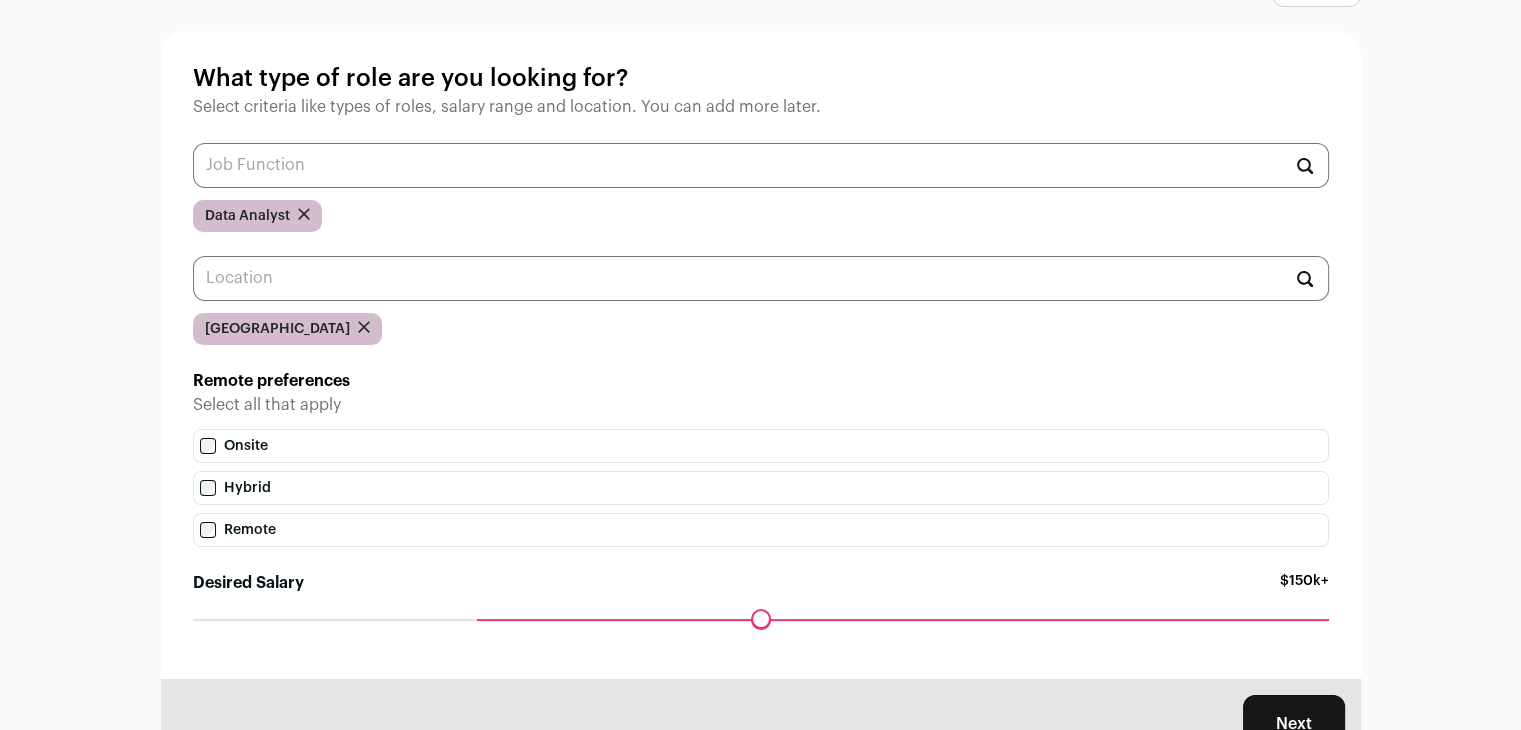 click on "Next" at bounding box center (1294, 724) 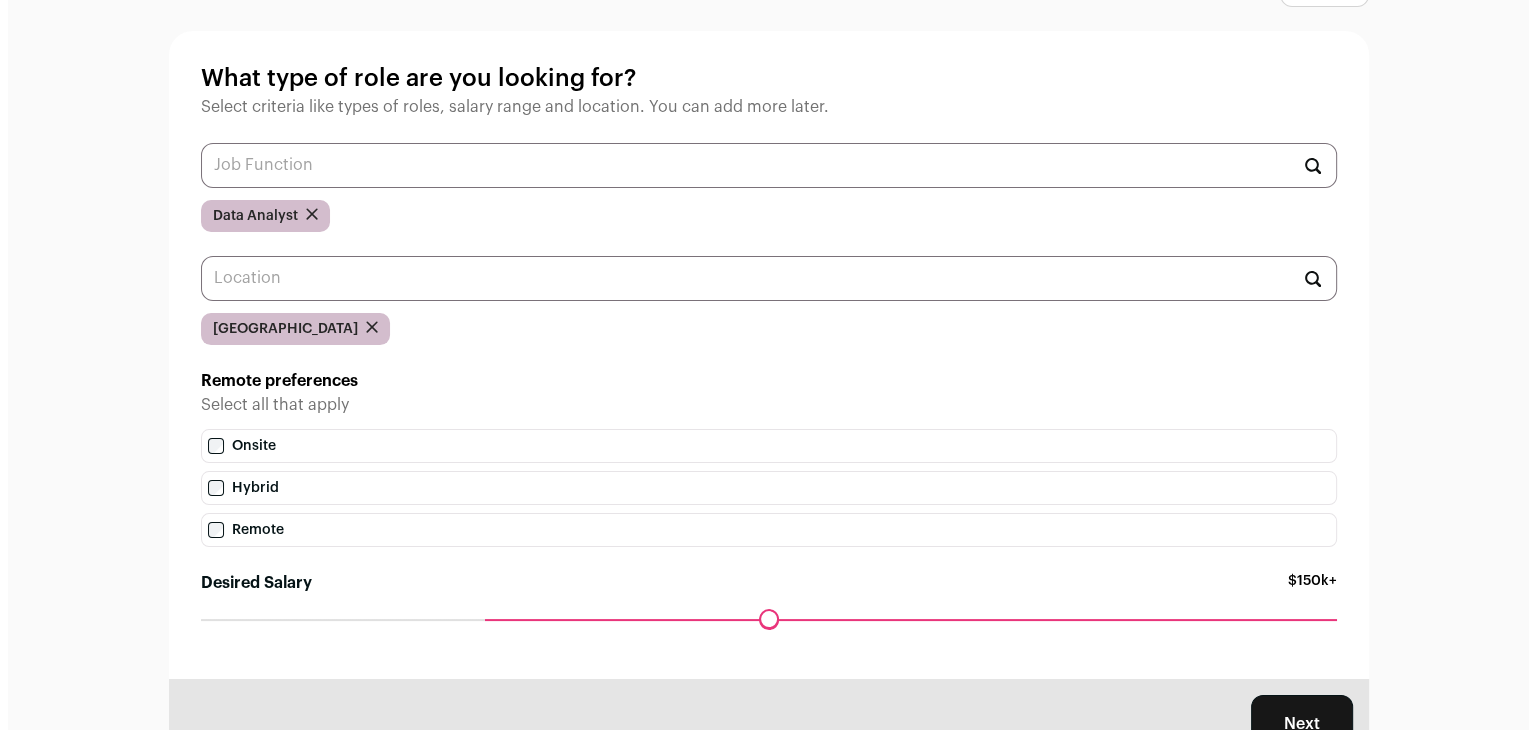 scroll, scrollTop: 0, scrollLeft: 0, axis: both 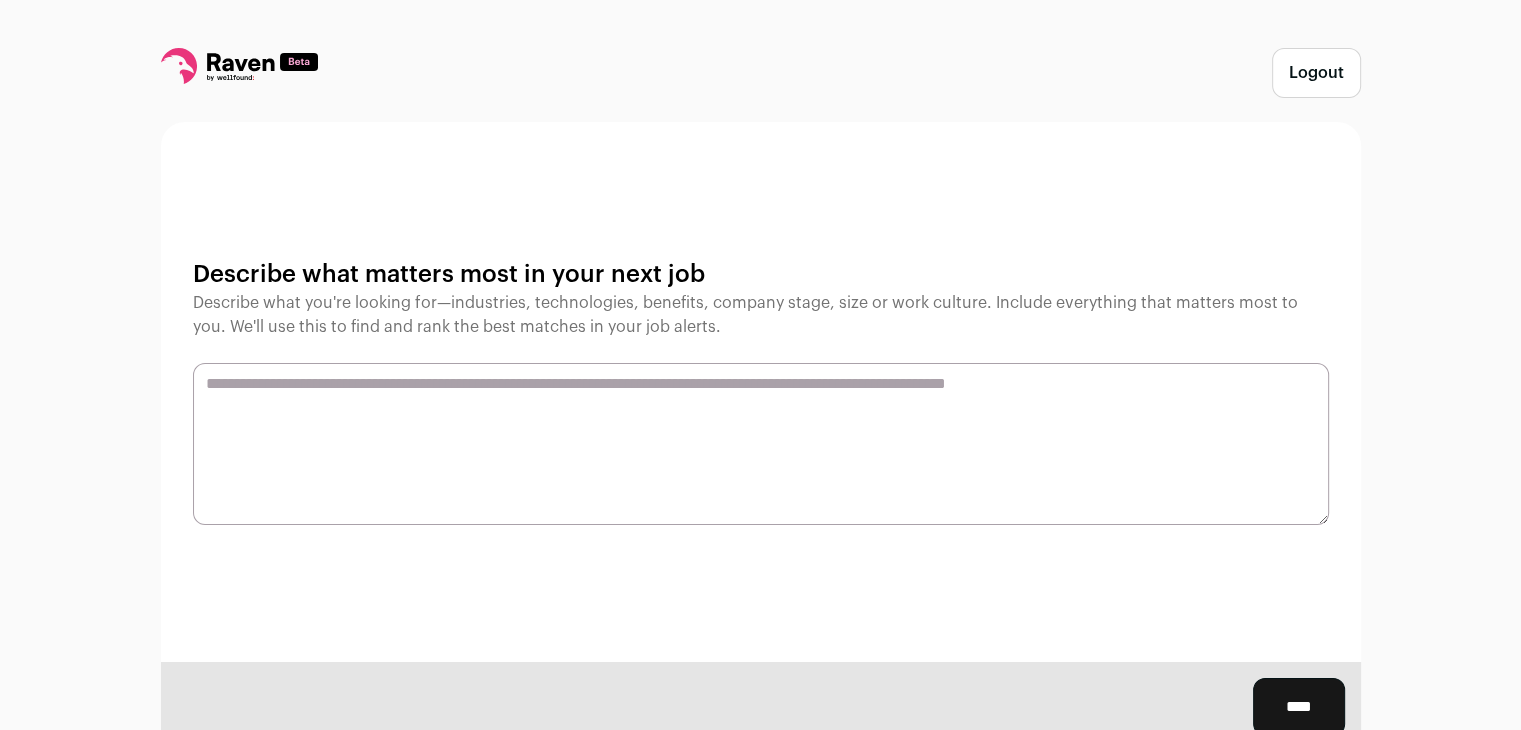 click at bounding box center [761, 444] 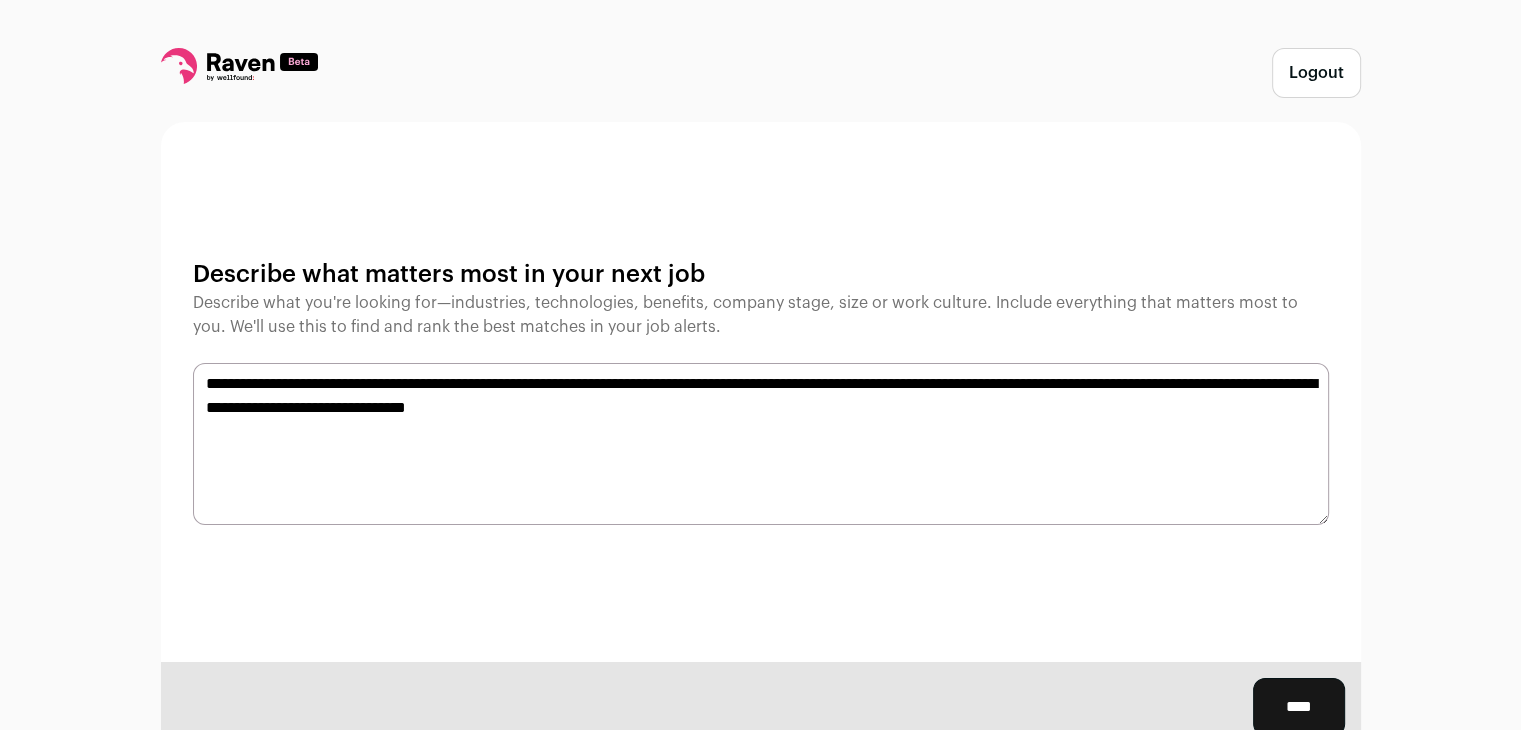 type on "**********" 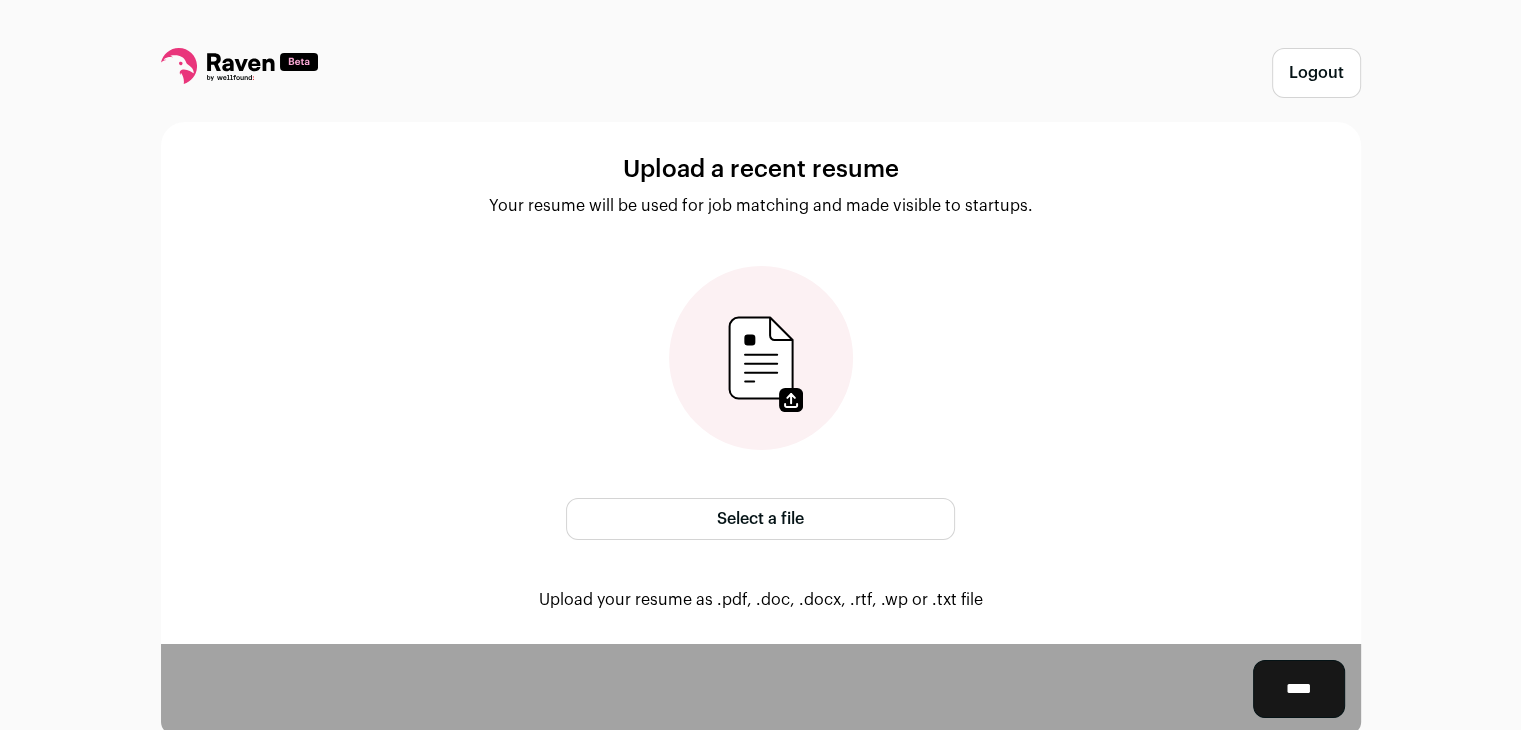 click on "Select a file" at bounding box center [760, 519] 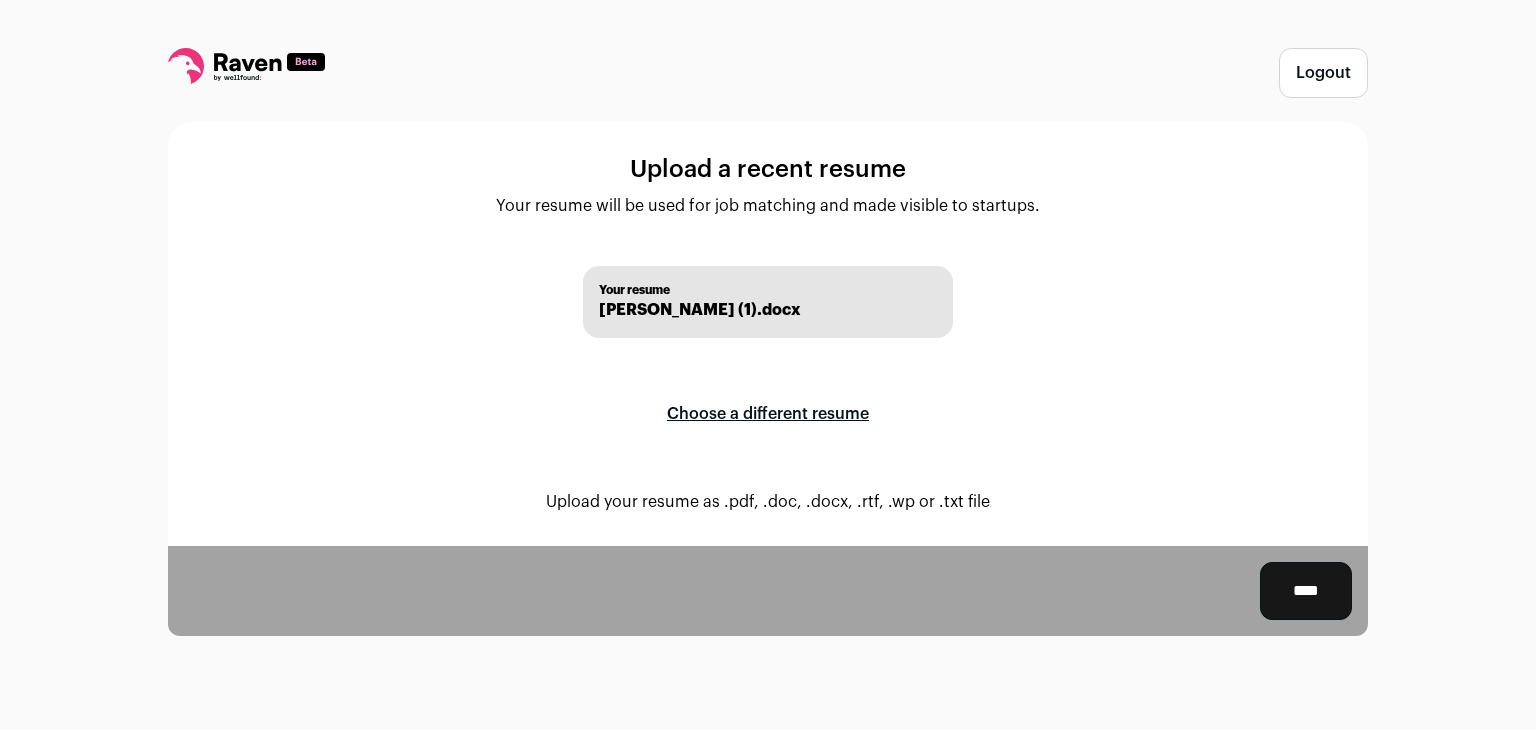 click on "****" at bounding box center (1306, 591) 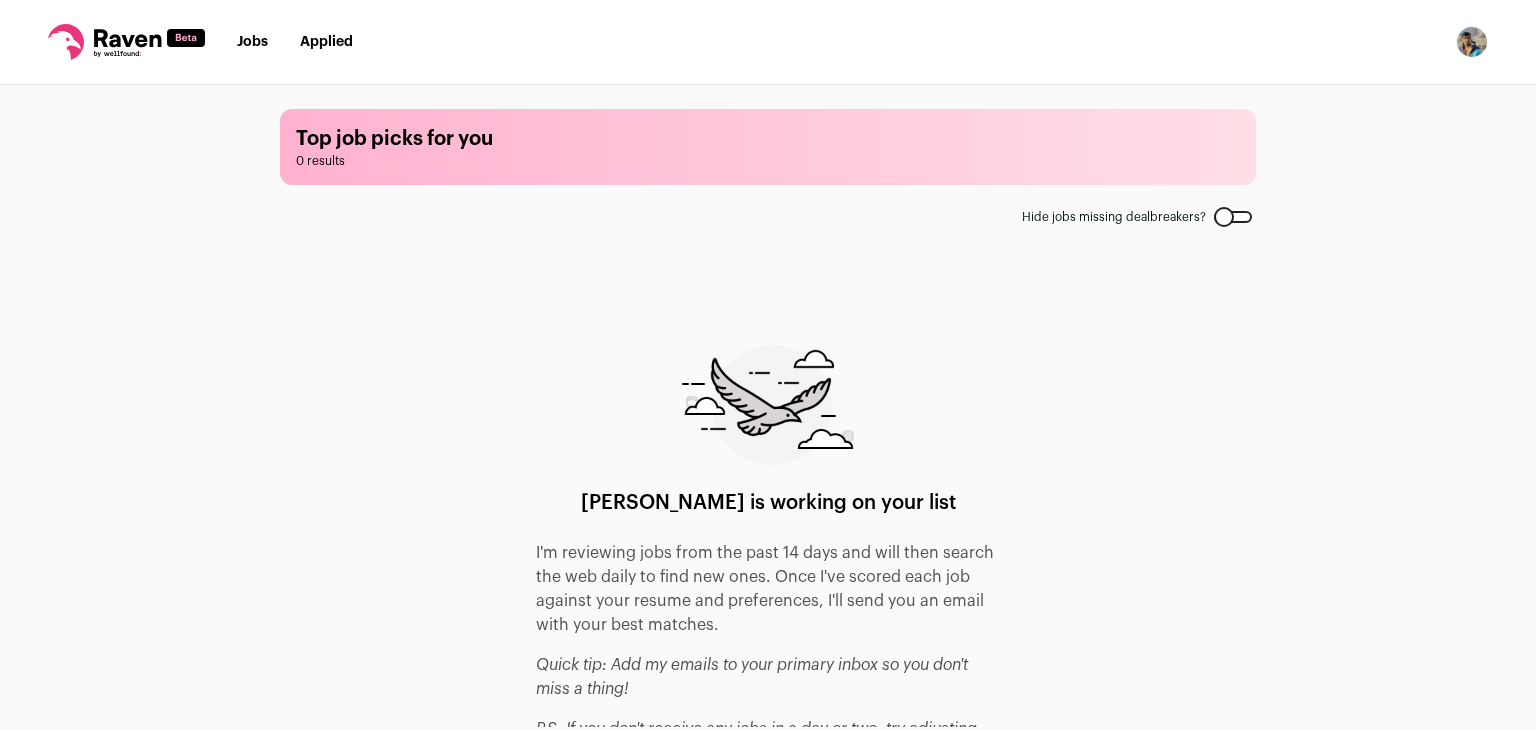 click on "Jobs" at bounding box center (252, 42) 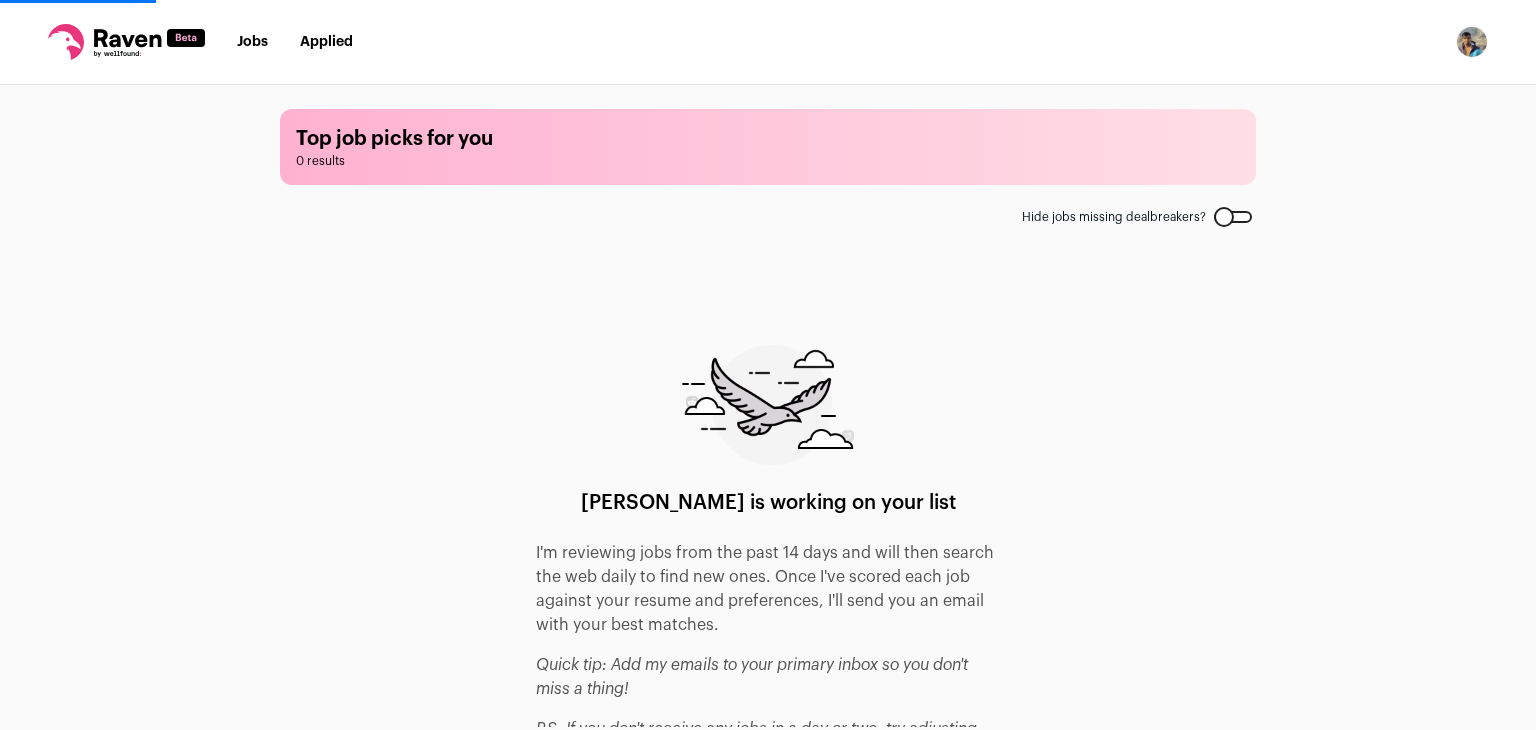 click on "Jobs" at bounding box center (252, 42) 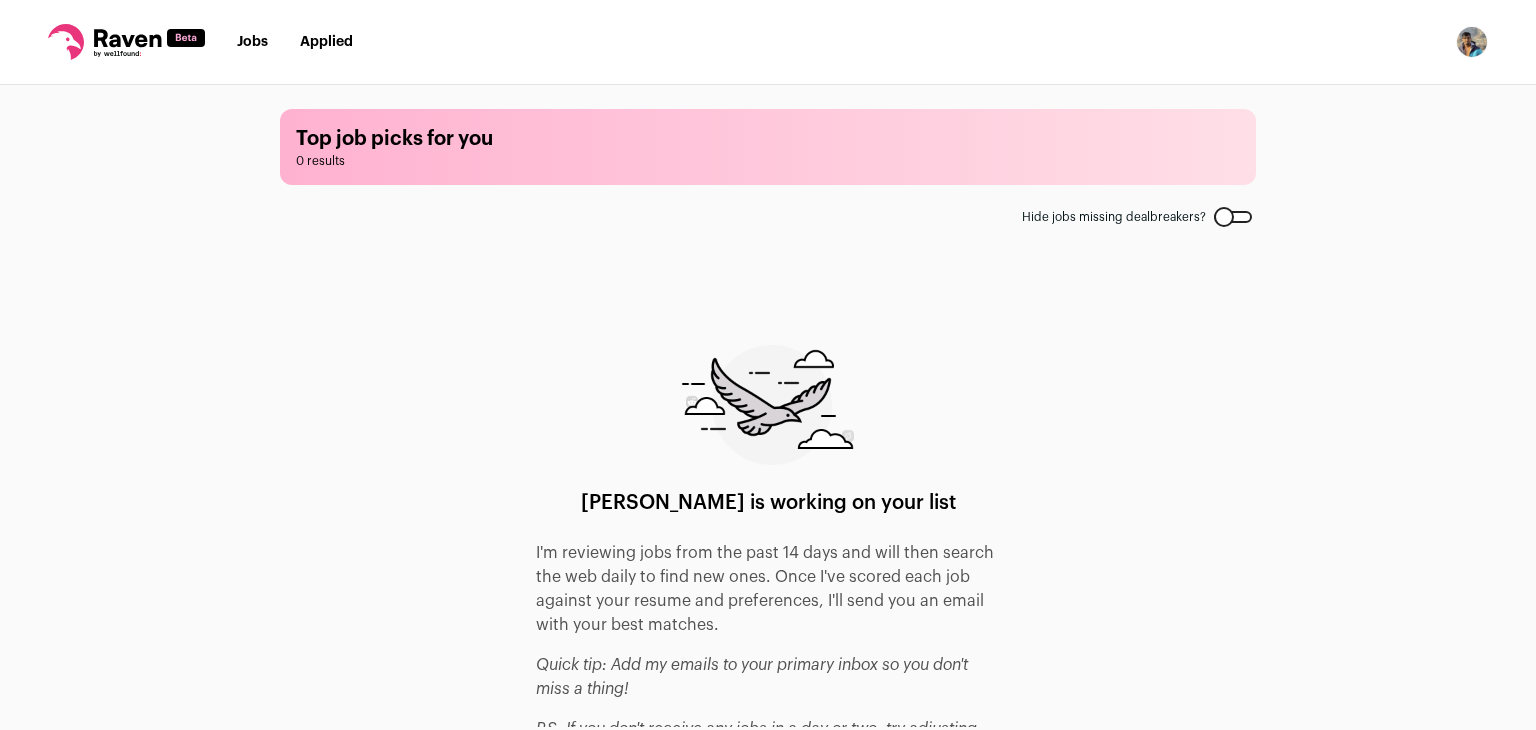 click on "Jobs" at bounding box center [252, 42] 